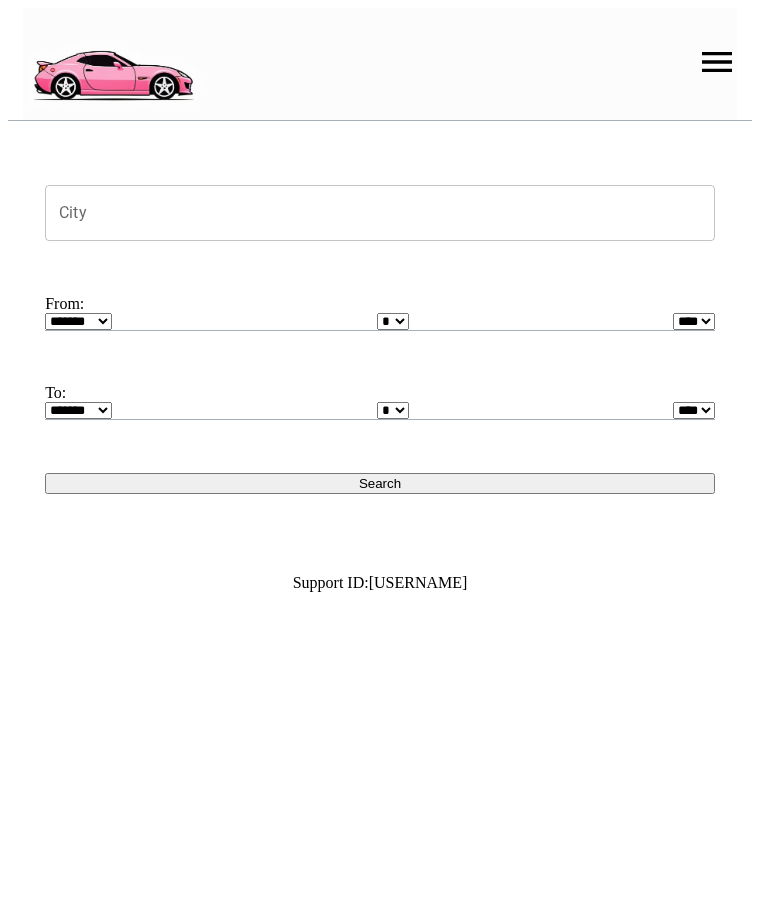 scroll, scrollTop: 0, scrollLeft: 0, axis: both 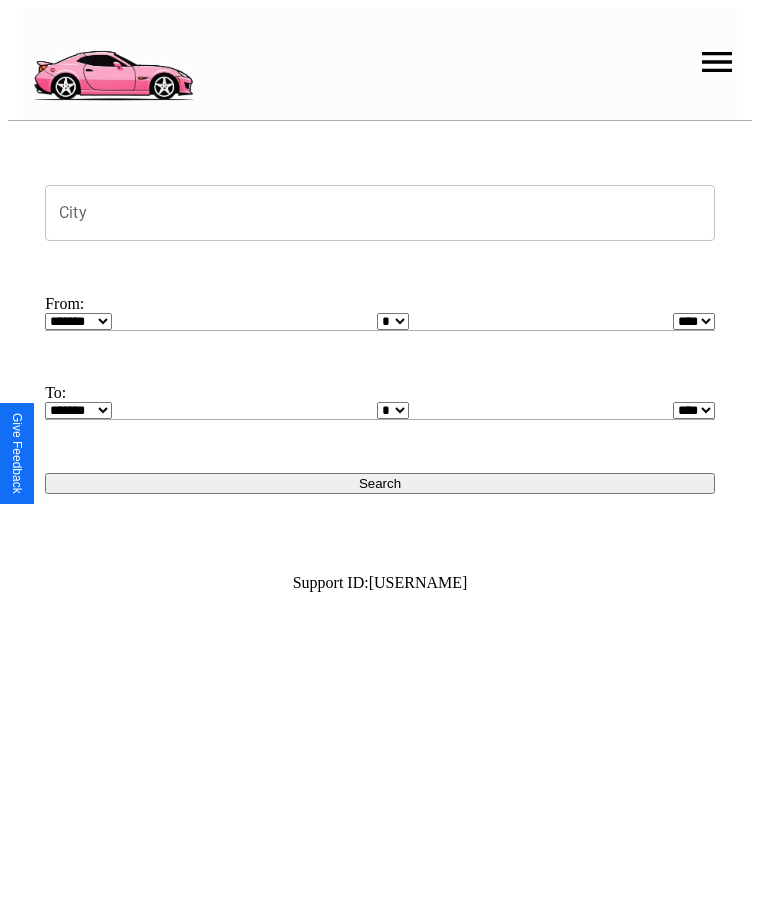 click at bounding box center (717, 62) 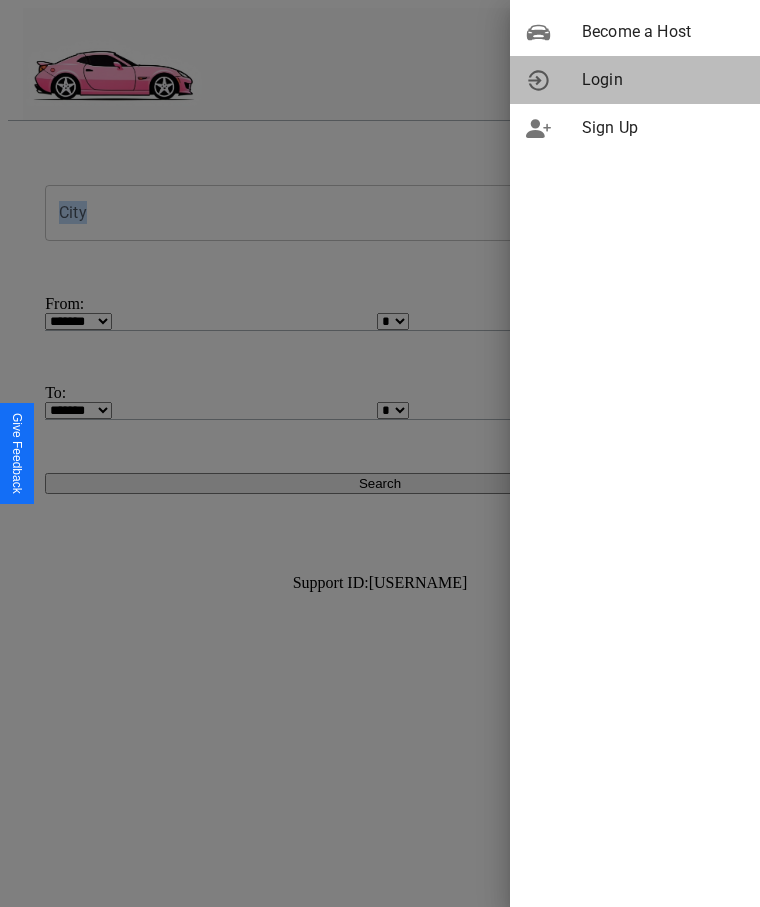 click on "Login" at bounding box center (663, 80) 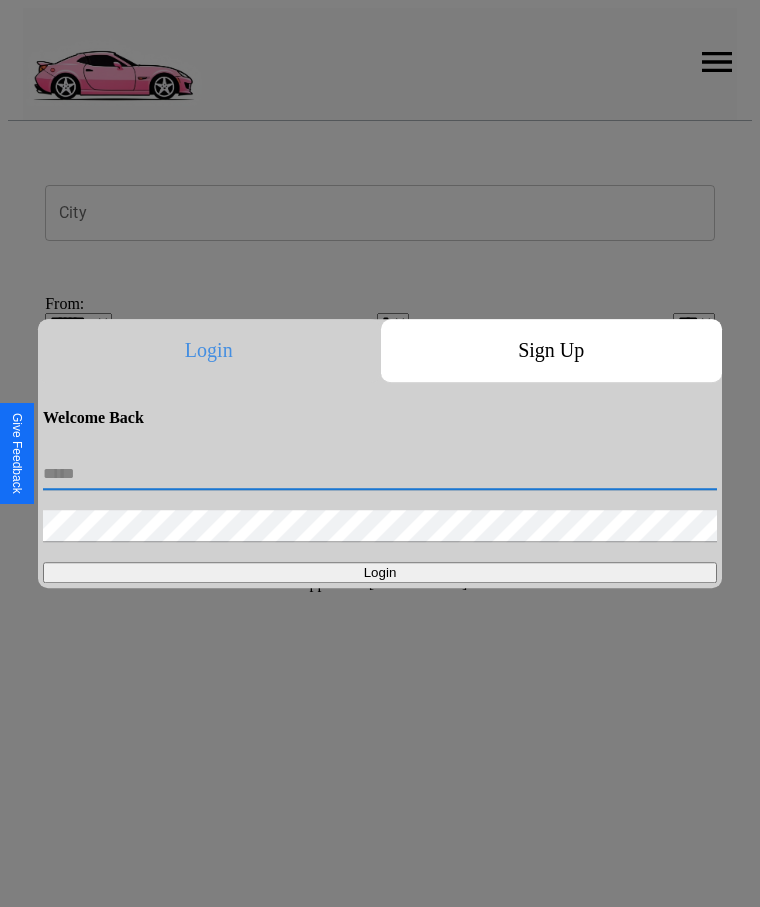 click at bounding box center [380, 474] 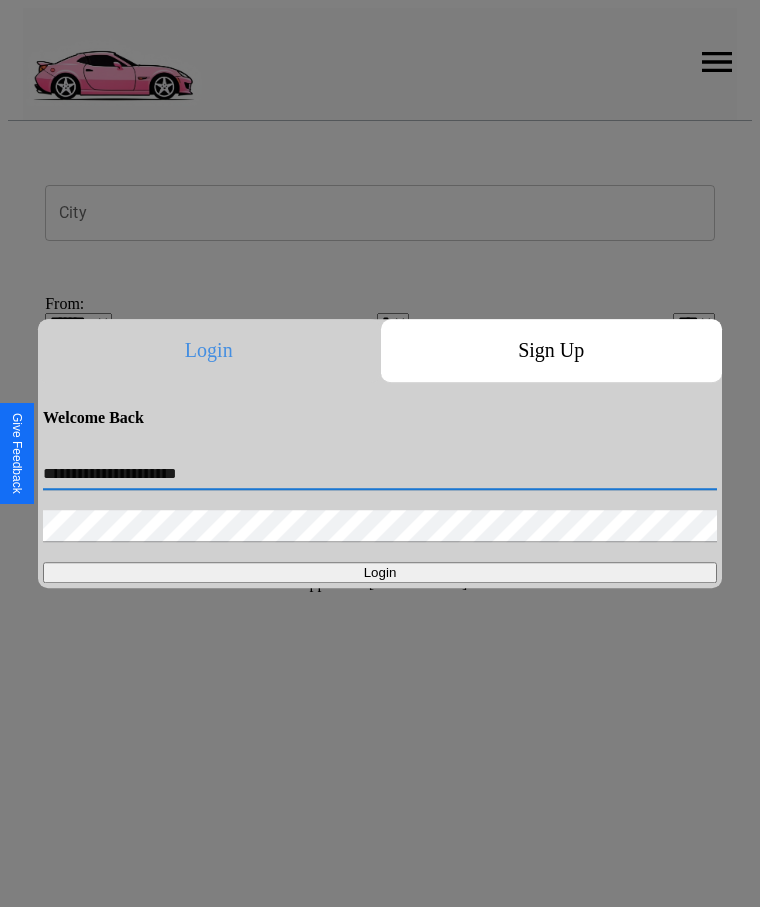 type on "[PASSWORD]" 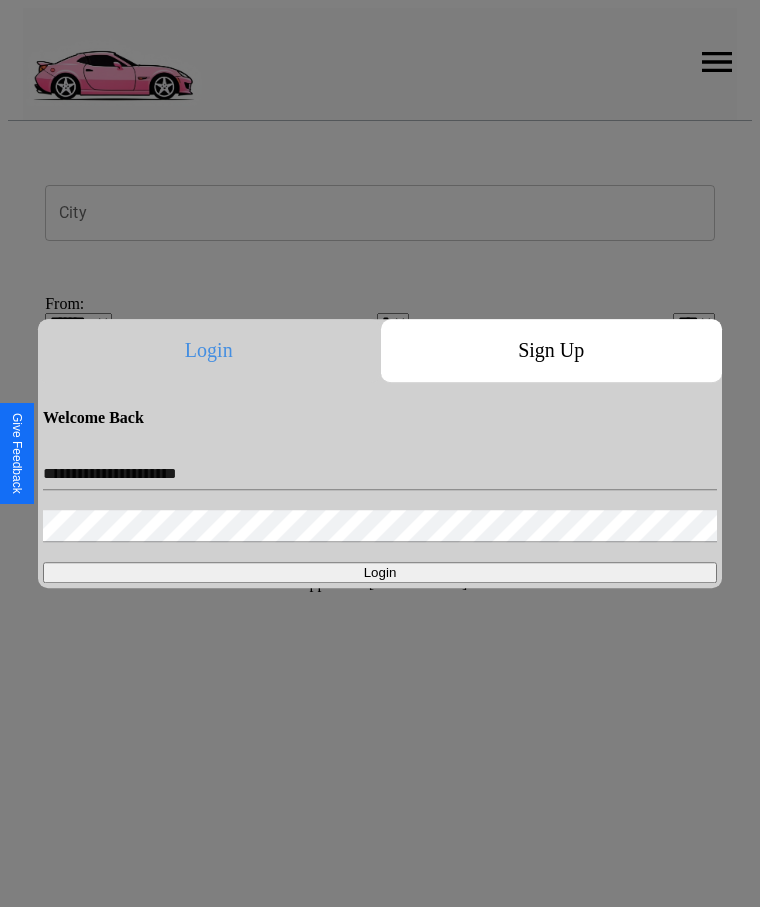 click on "Login" at bounding box center [380, 572] 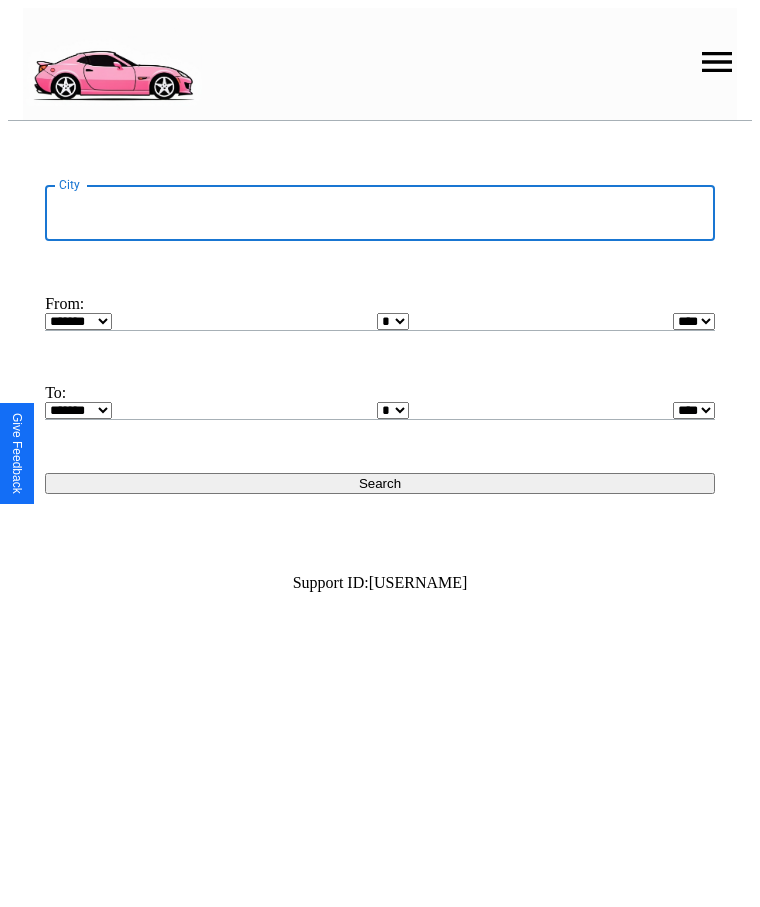 click on "City" at bounding box center [380, 213] 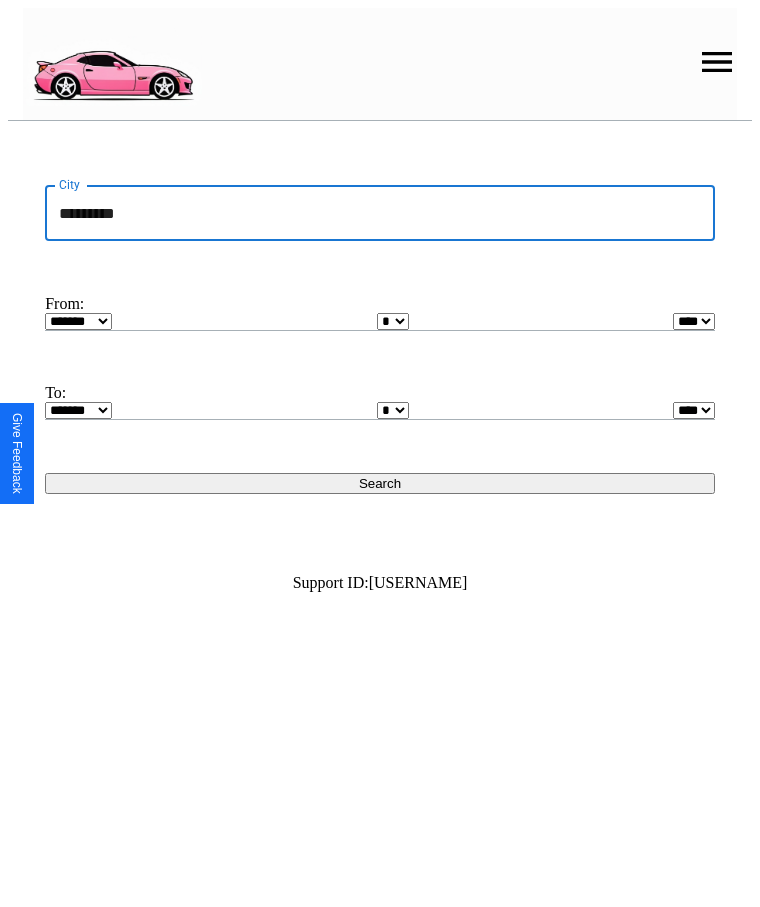type on "*********" 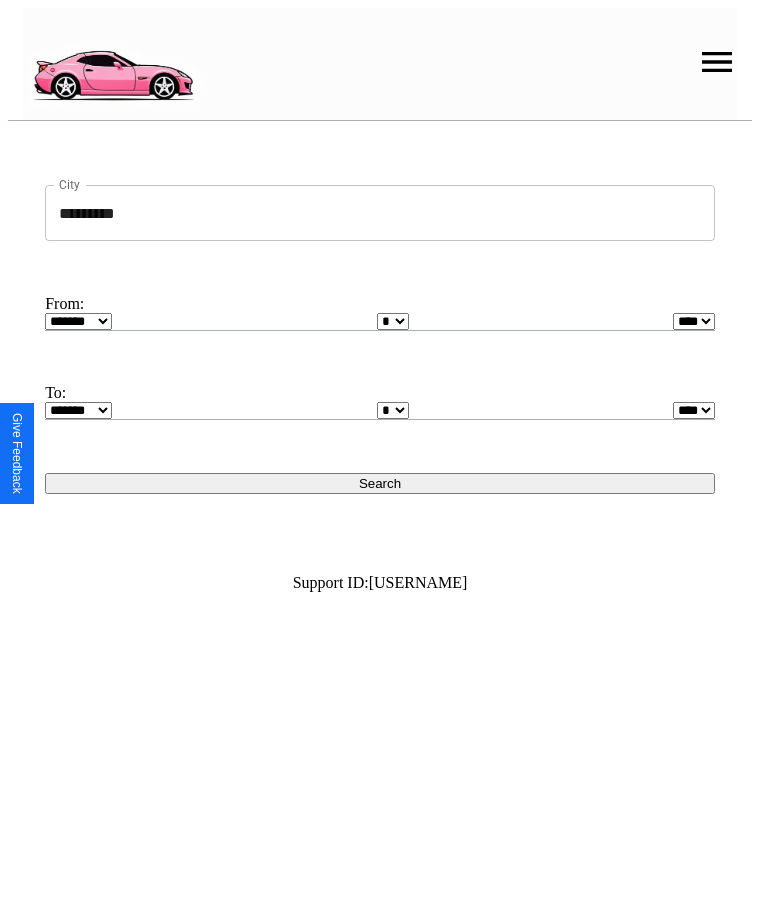 click on "******* ******** ***** ***** *** **** **** ****** ********* ******* ******** ********" at bounding box center [78, 321] 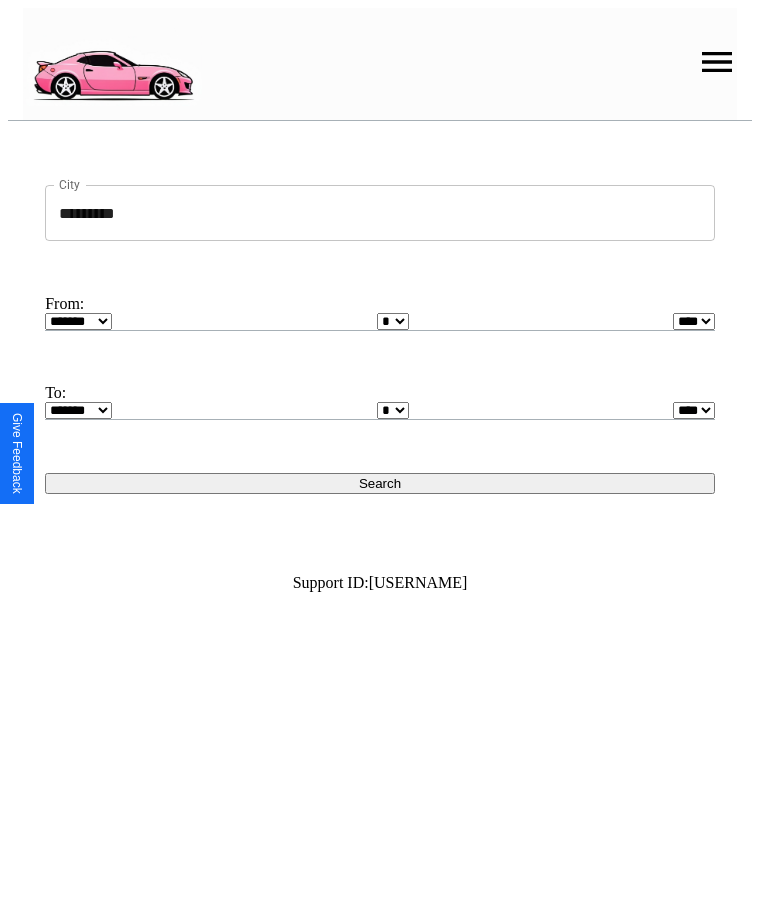 click on "* * * * * * * * * ** ** ** ** ** ** ** ** ** ** ** ** ** ** ** ** ** ** ** ** **" at bounding box center (393, 321) 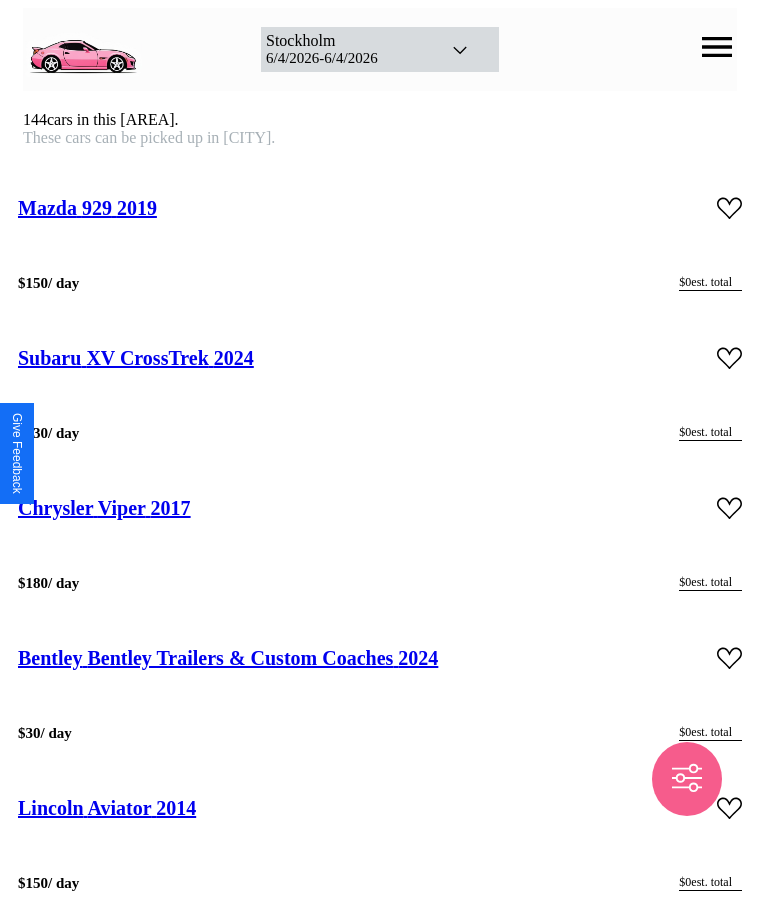 scroll, scrollTop: 35454, scrollLeft: 0, axis: vertical 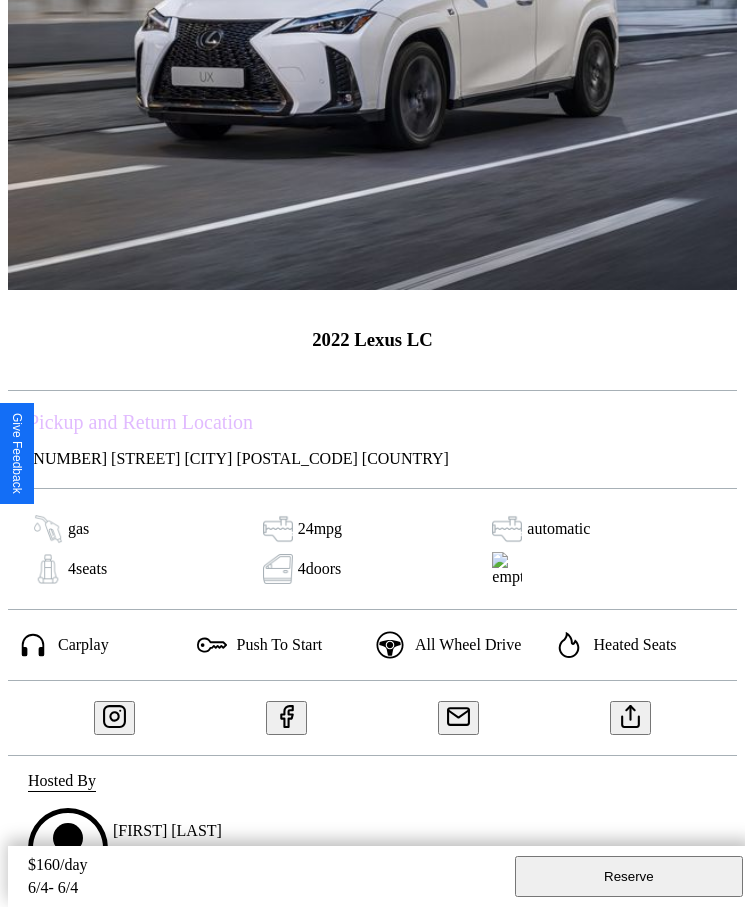 click on "Reserve" at bounding box center (629, 876) 